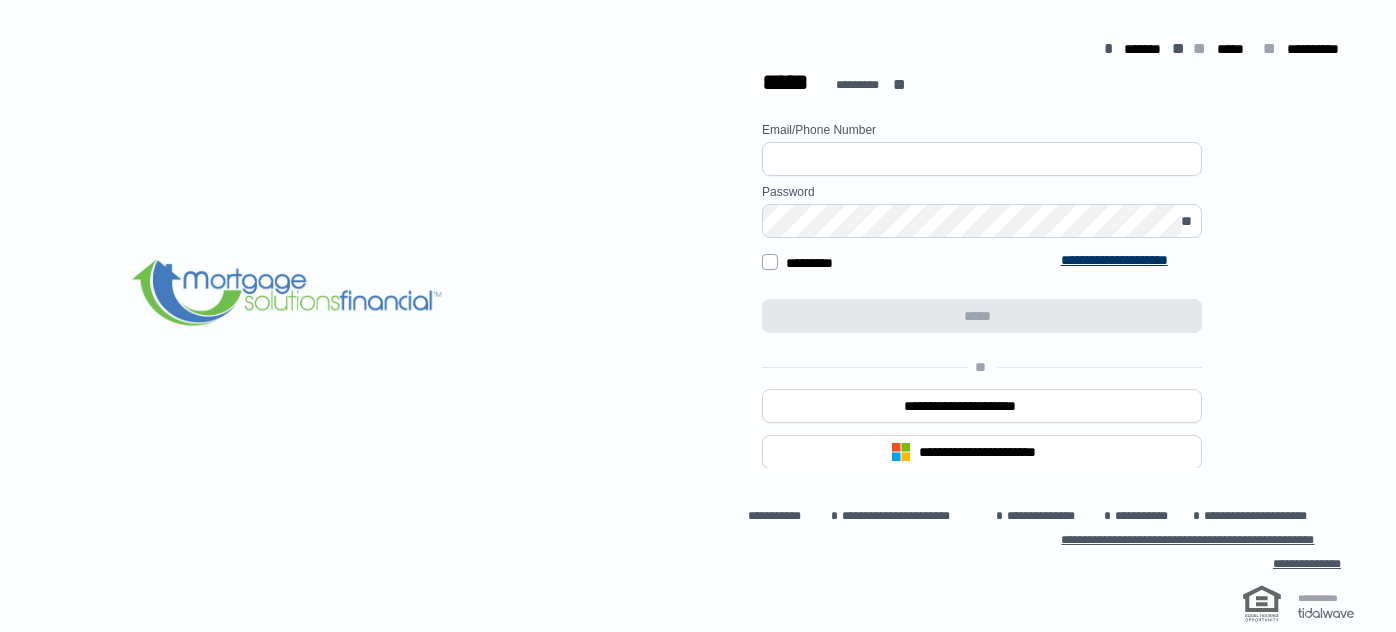 scroll, scrollTop: 0, scrollLeft: 0, axis: both 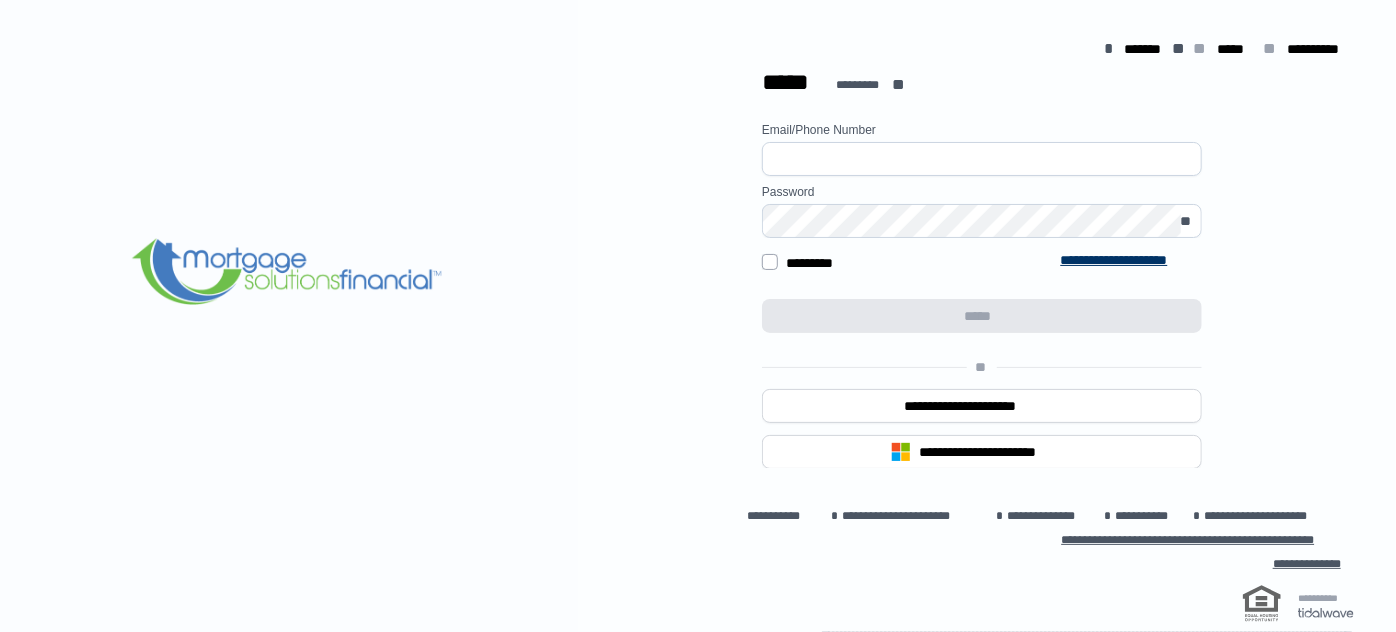 type on "**********" 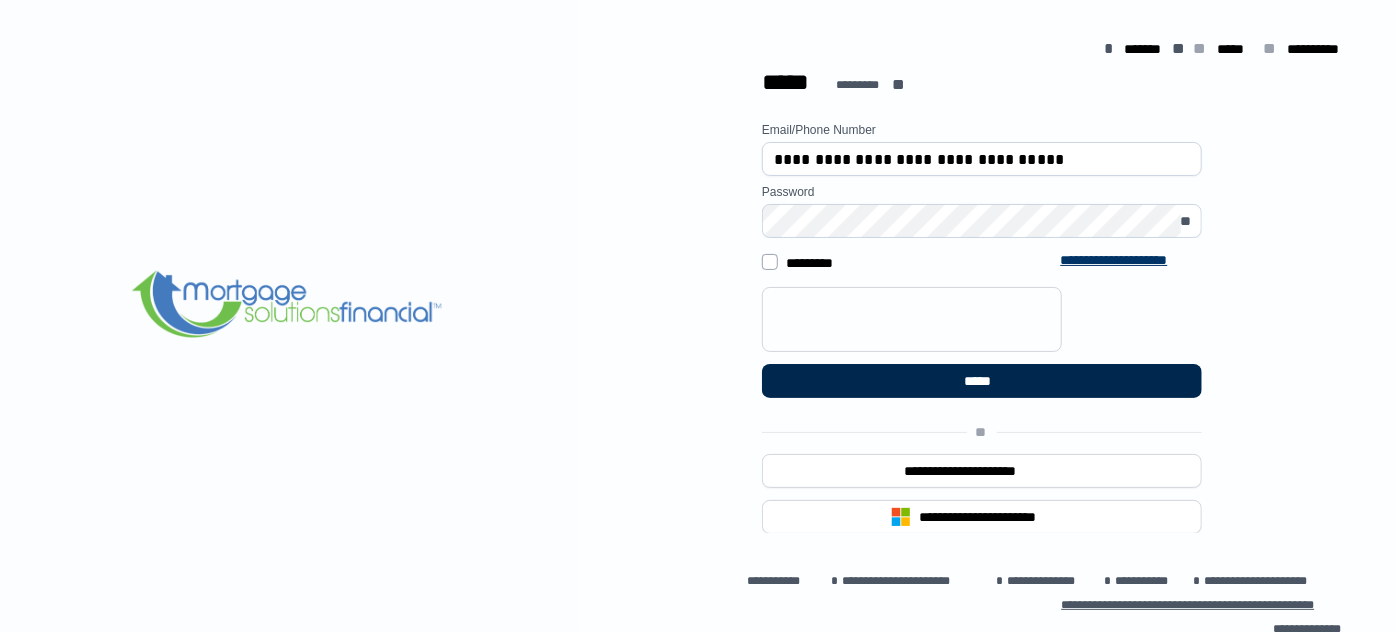 click on "*****" at bounding box center [982, 381] 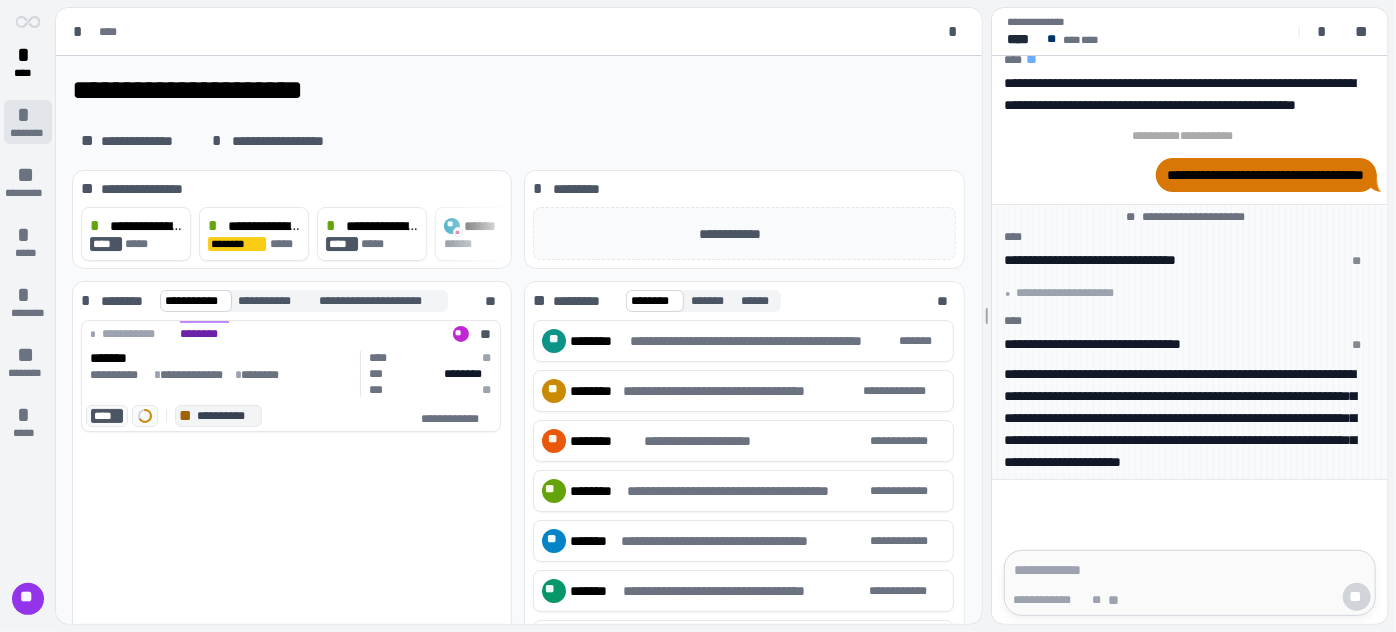 click on "* ********" at bounding box center (28, 122) 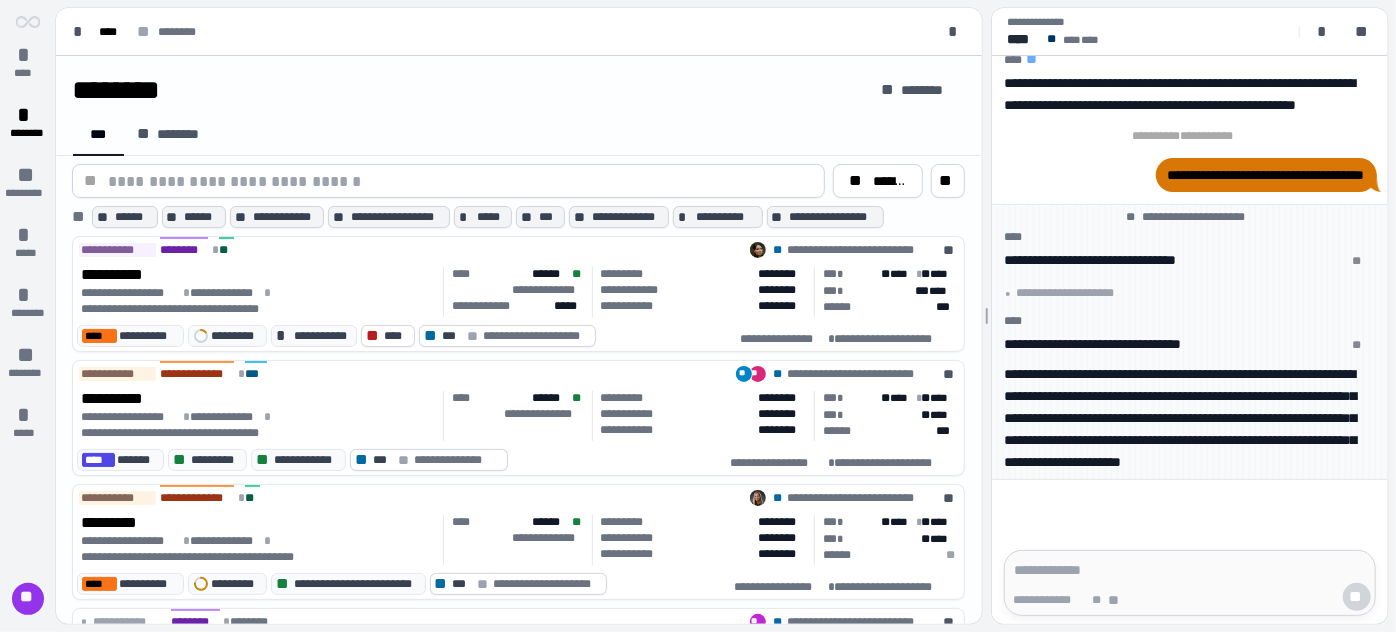 click at bounding box center (460, 181) 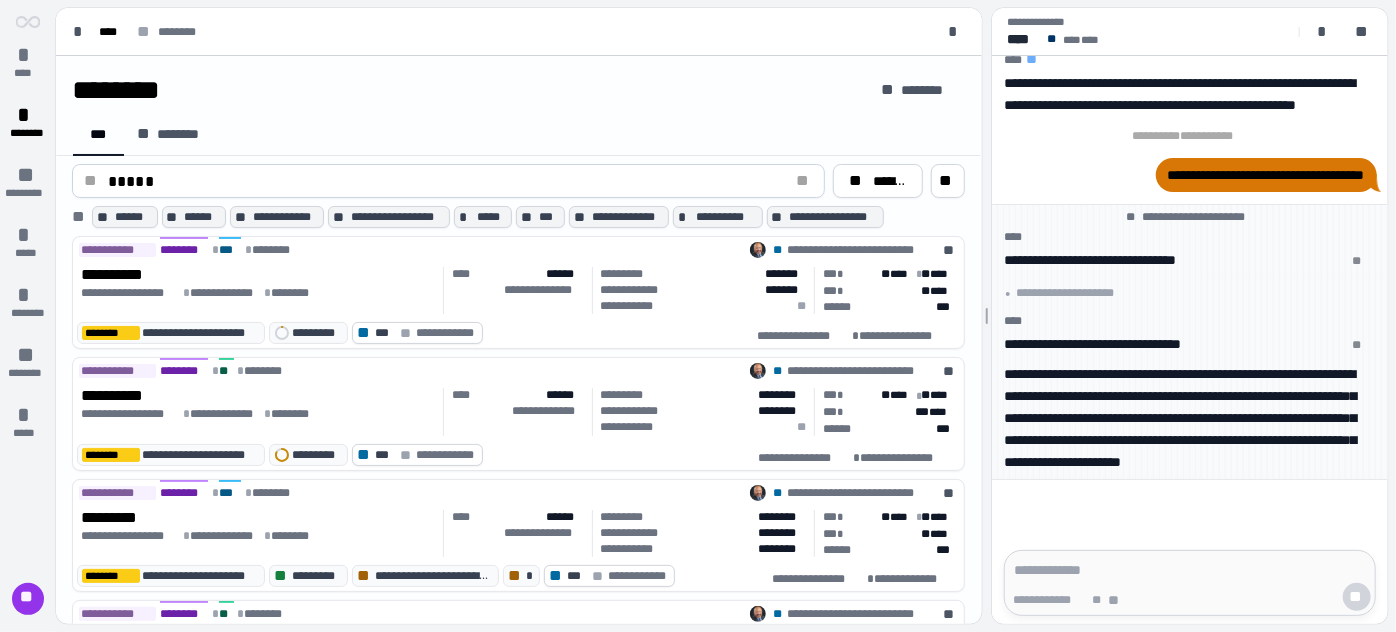 click on "*****" at bounding box center (443, 181) 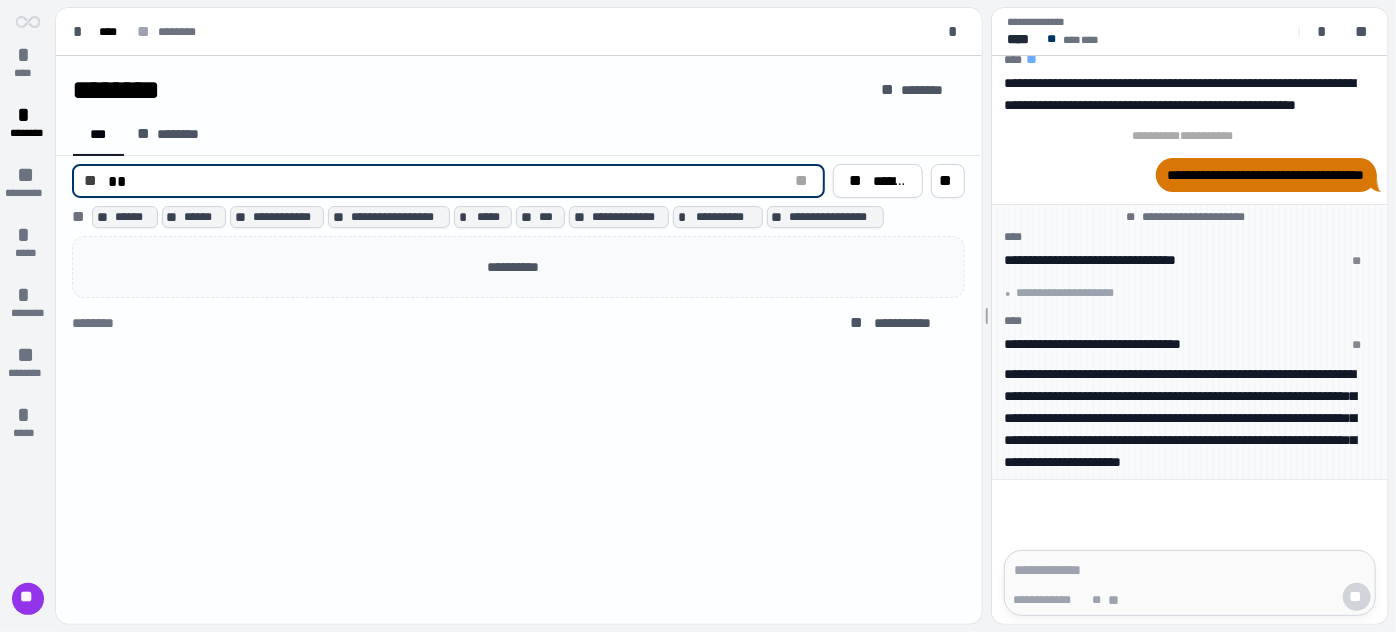 type on "*" 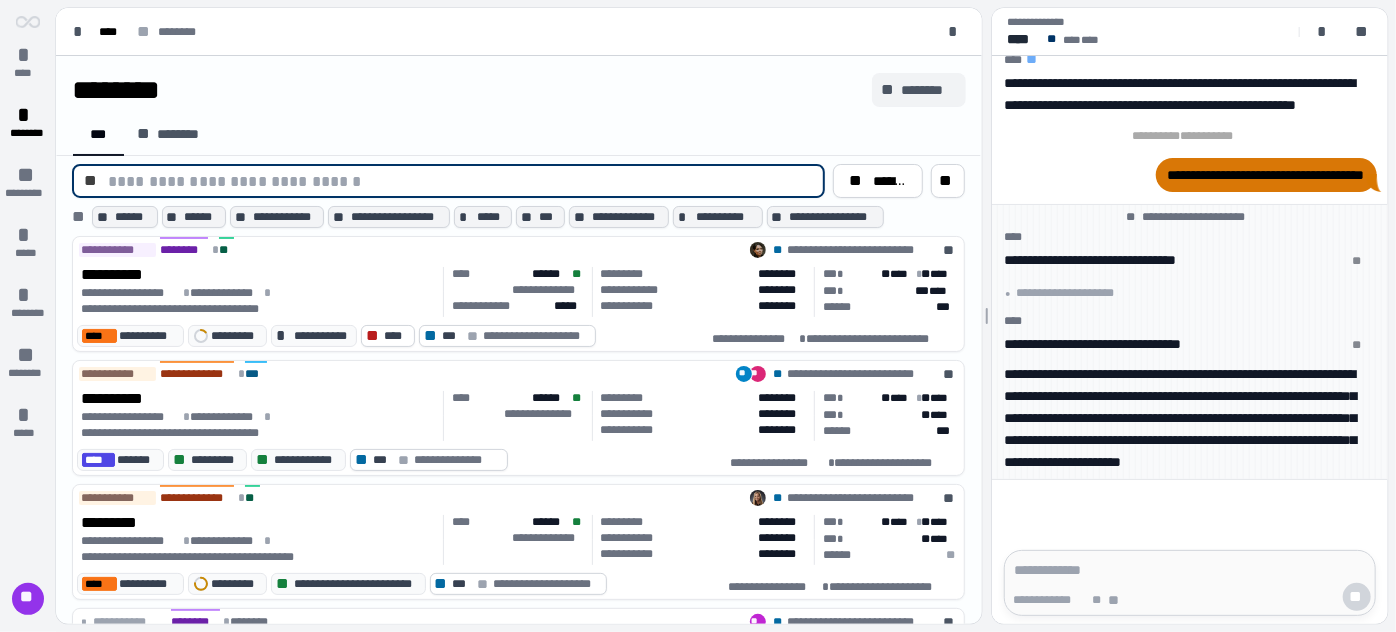 type 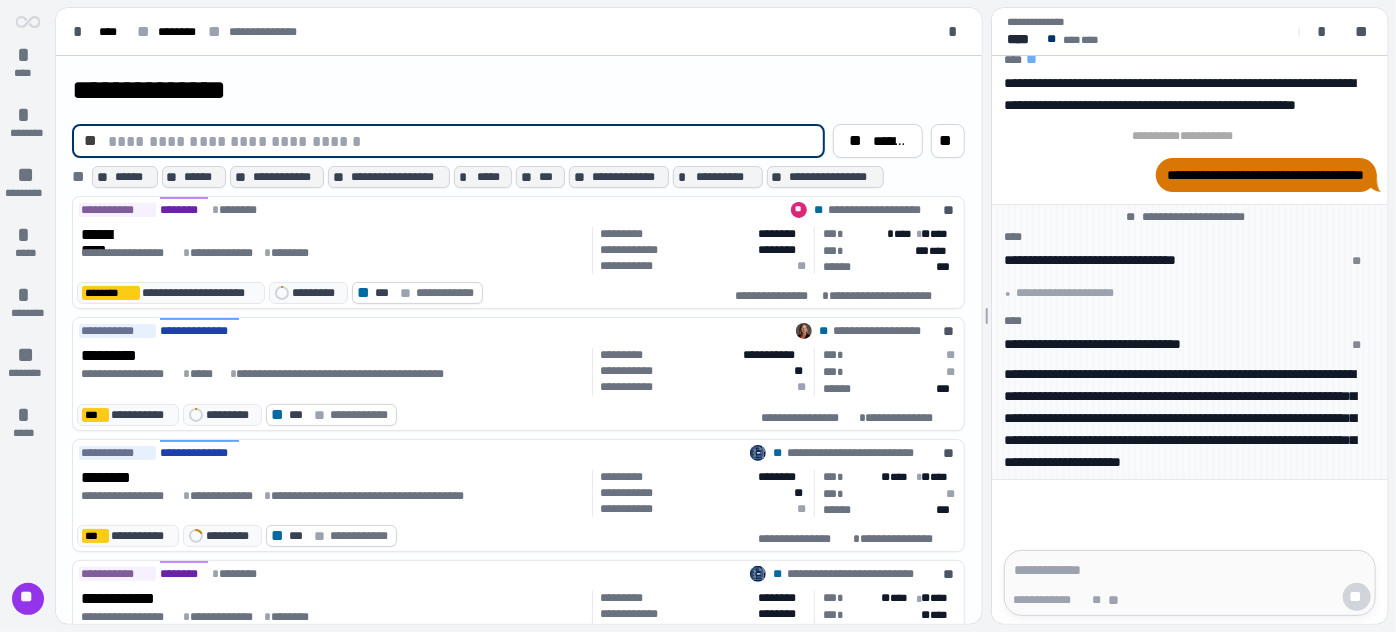 click at bounding box center [460, 141] 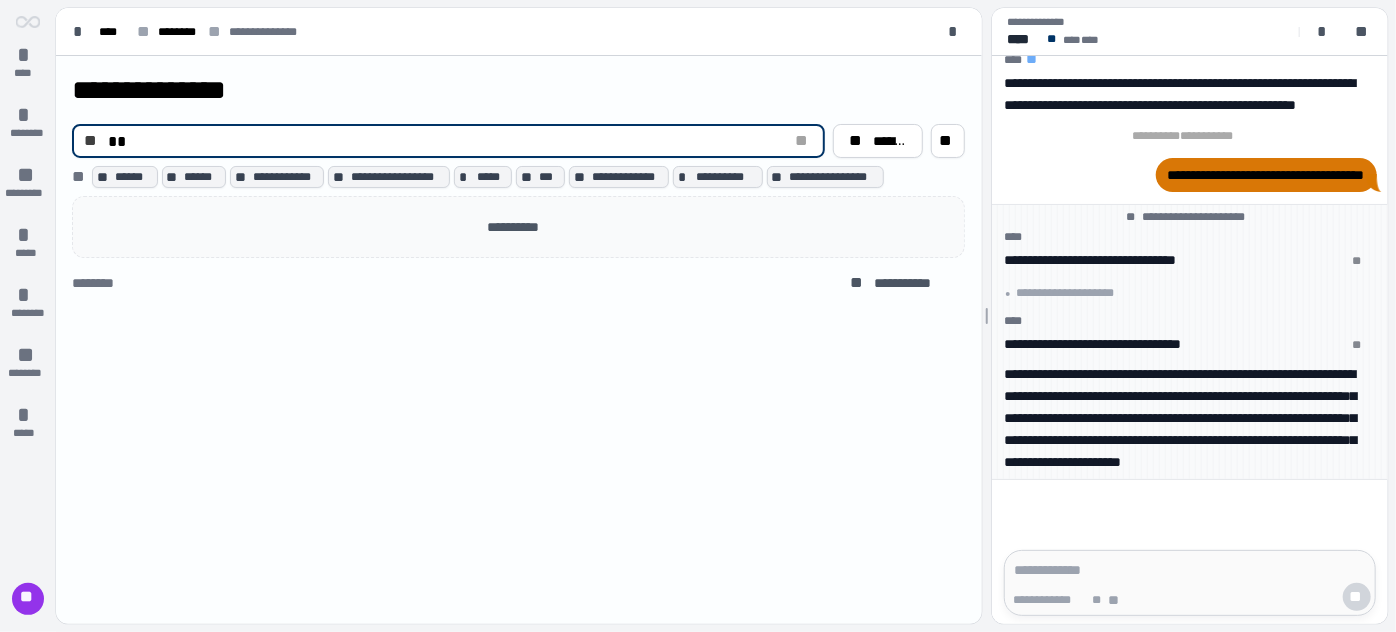 type on "*" 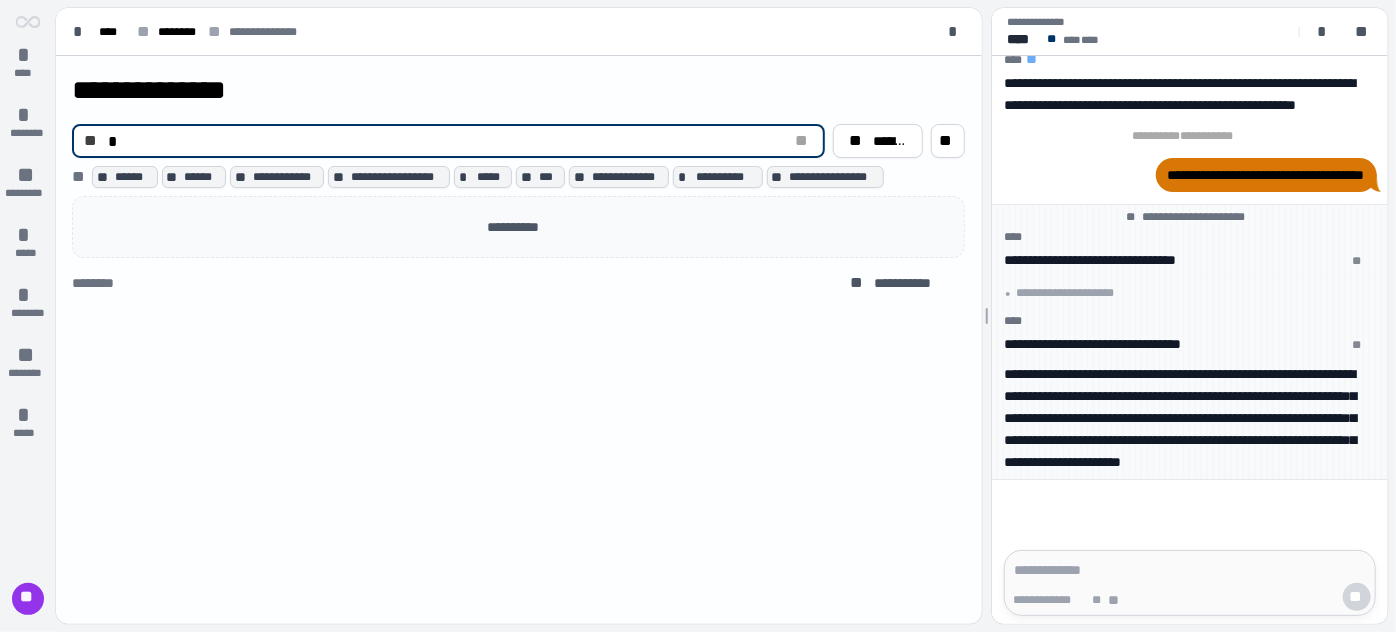 type 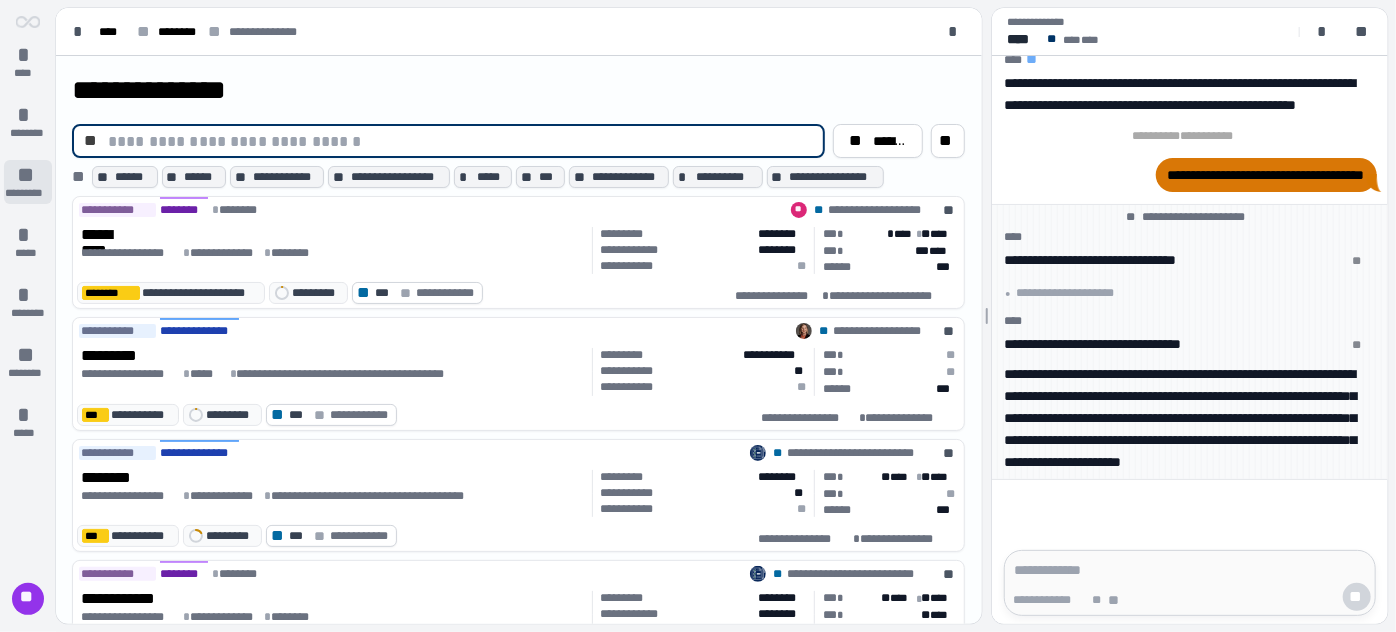 click on "*********" at bounding box center [28, 193] 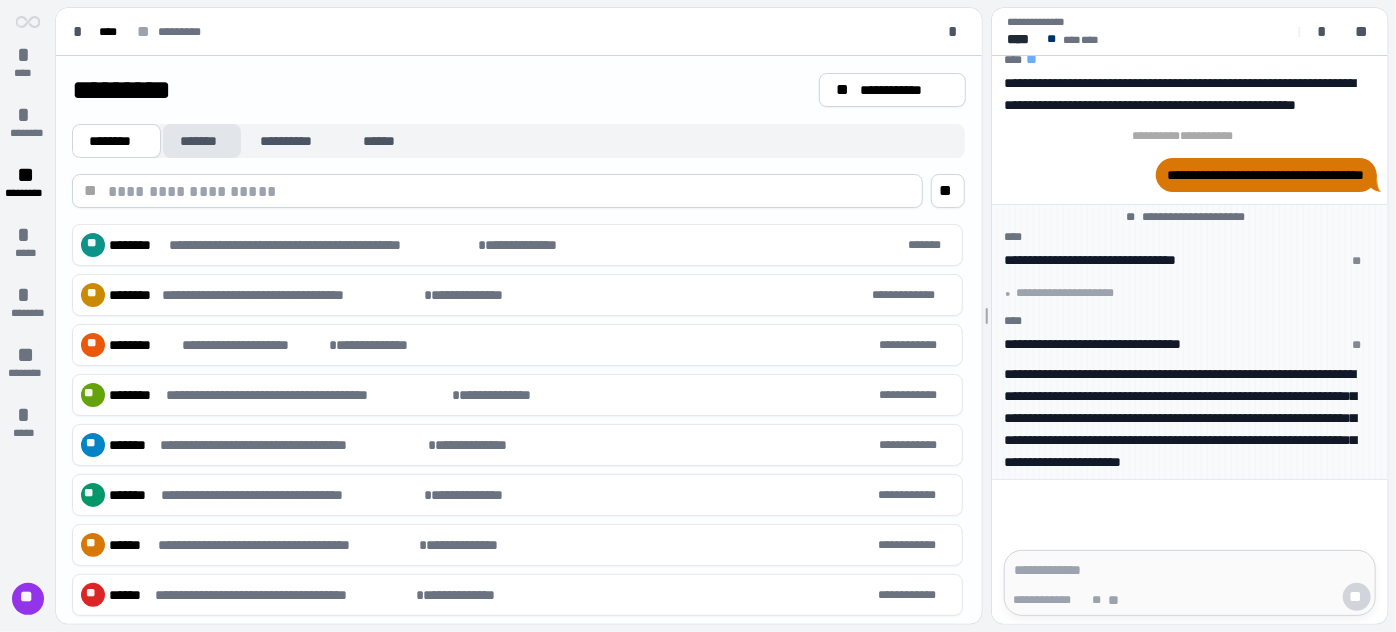 click on "*******" at bounding box center (202, 141) 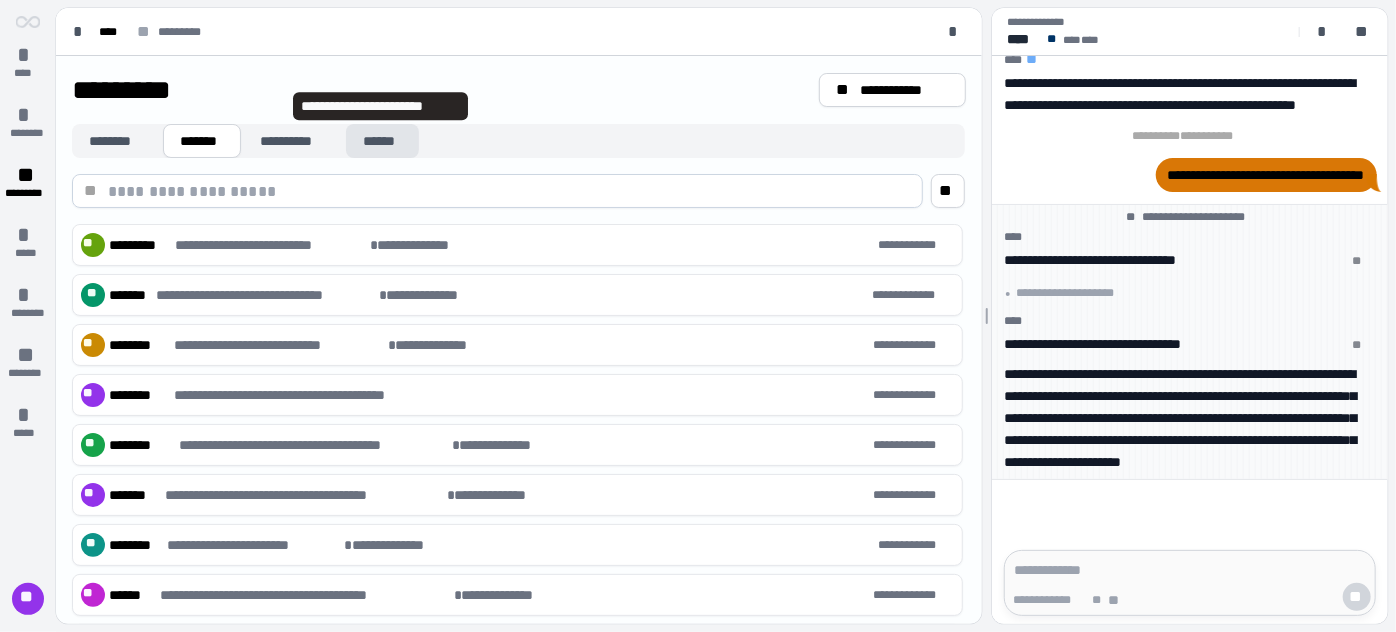 click on "******" at bounding box center [382, 141] 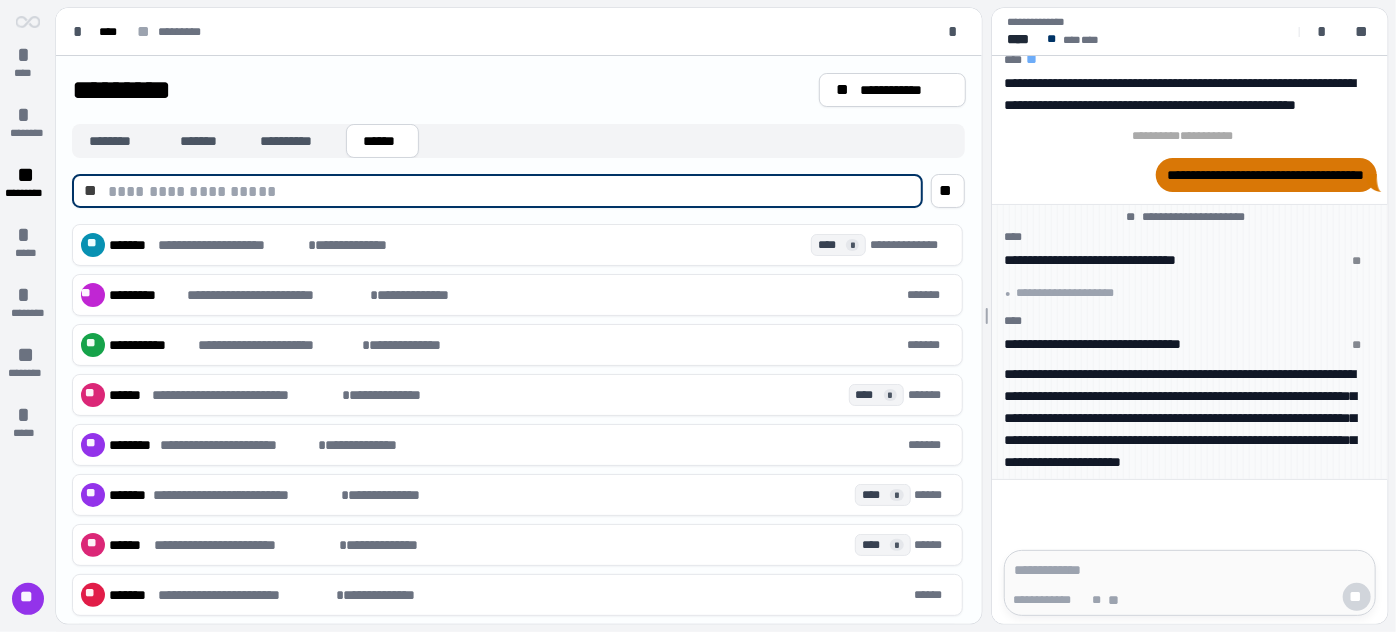 click at bounding box center (509, 191) 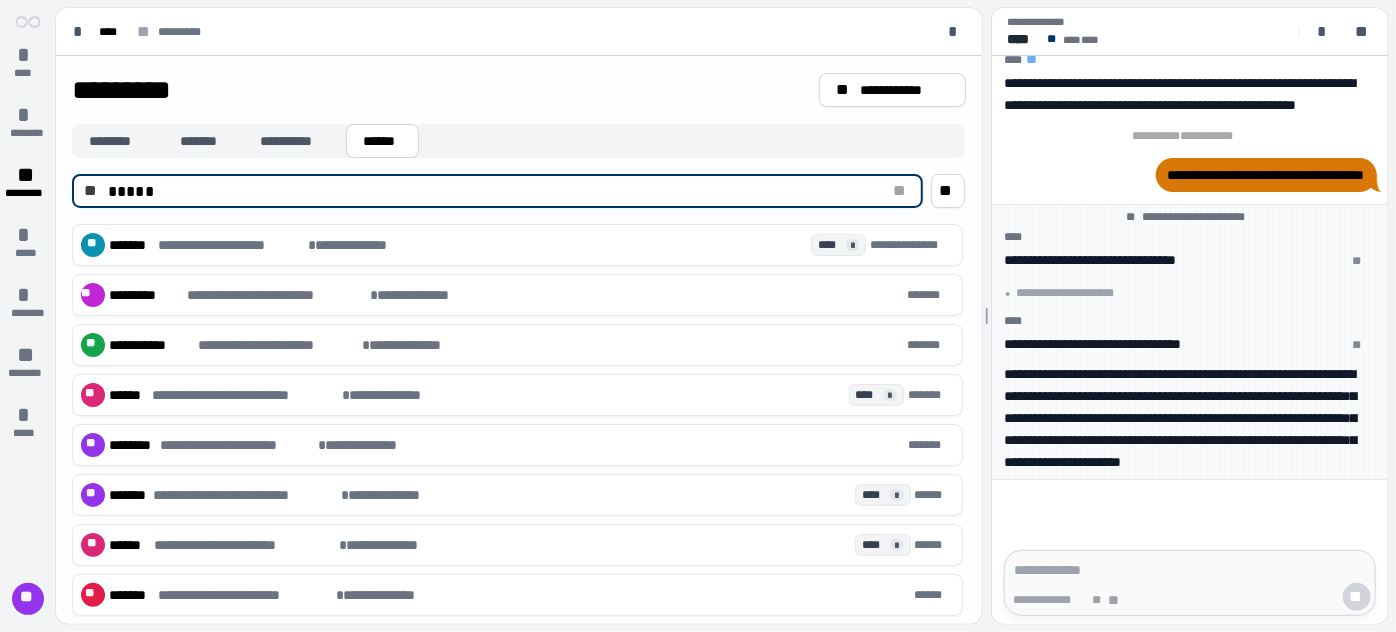 type on "*****" 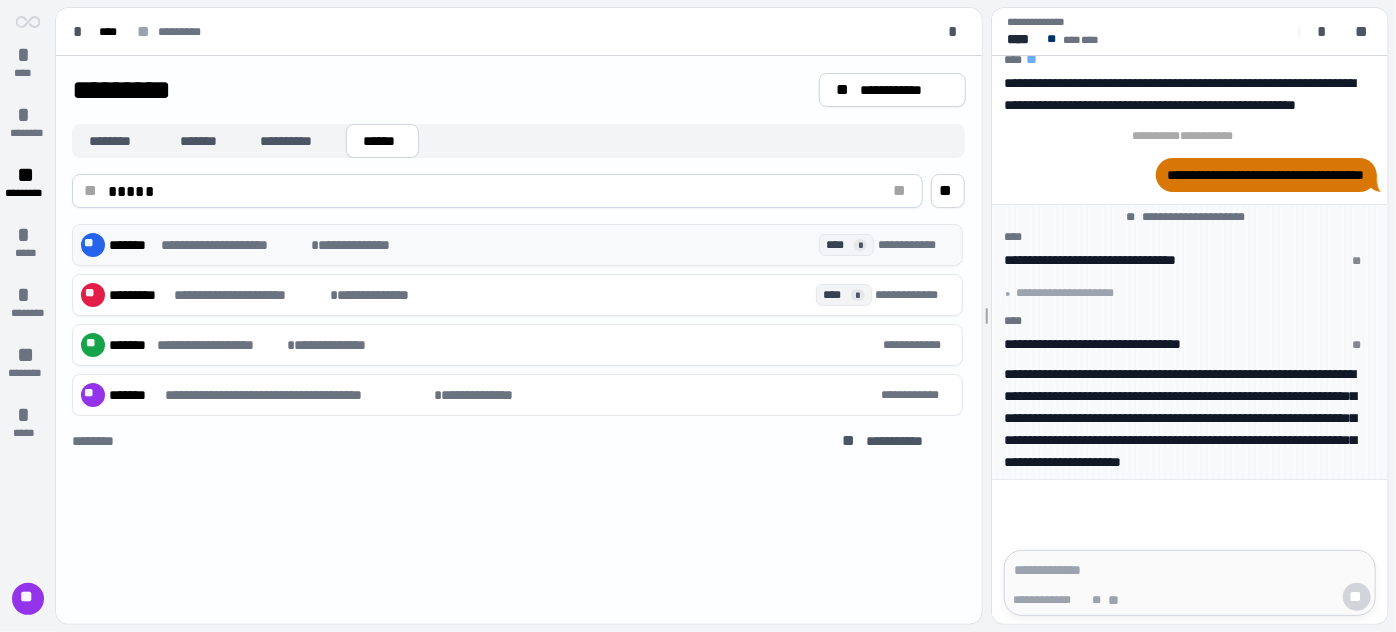 click on "[FIRST] [LAST]" at bounding box center (489, 245) 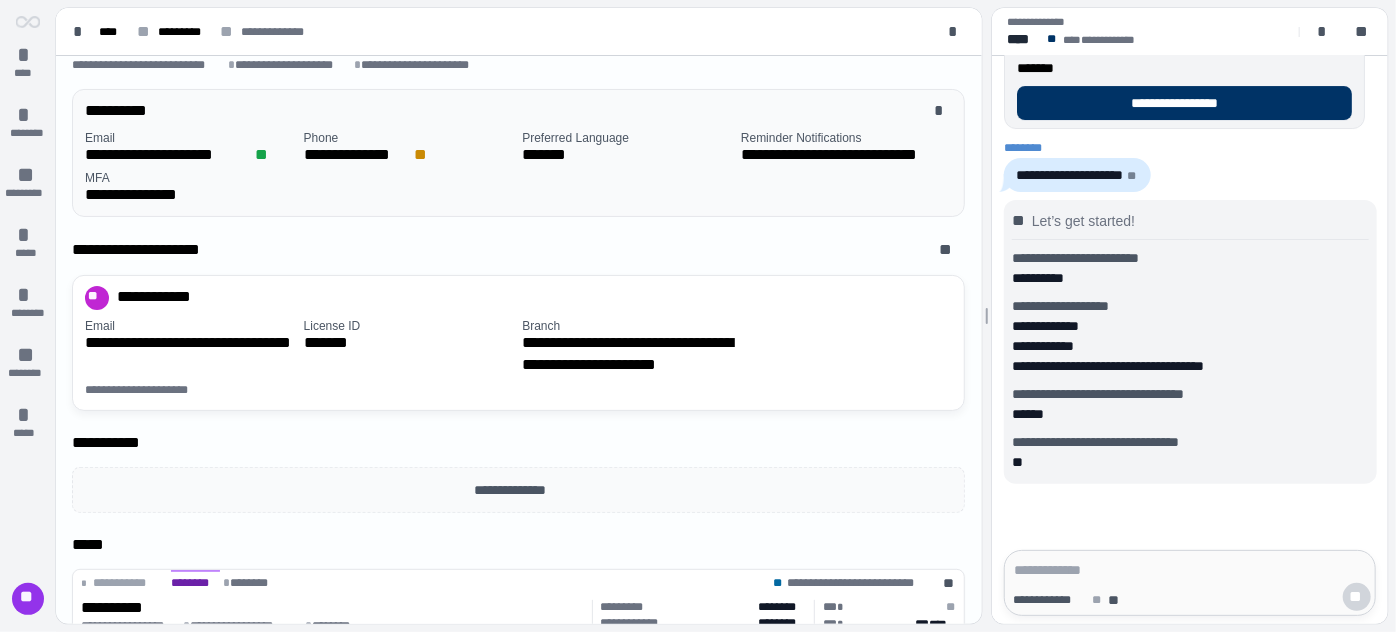 scroll, scrollTop: 176, scrollLeft: 0, axis: vertical 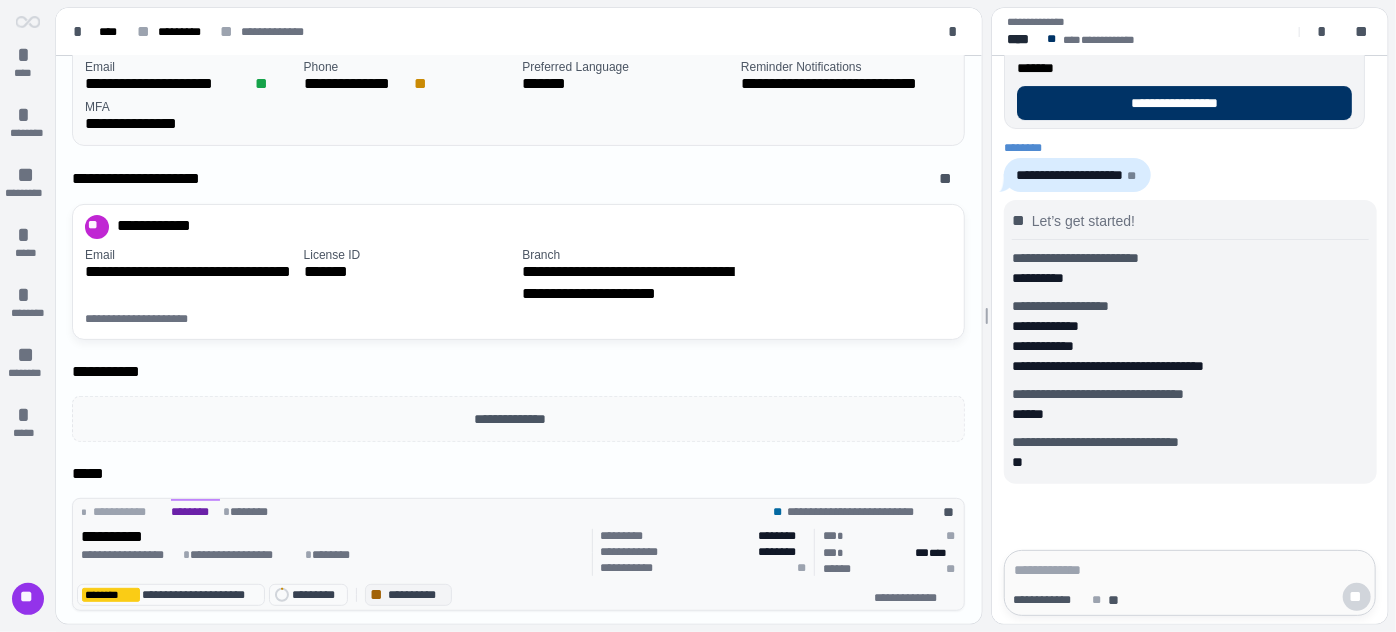 click on "[FIRST] [LAST]" at bounding box center [333, 555] 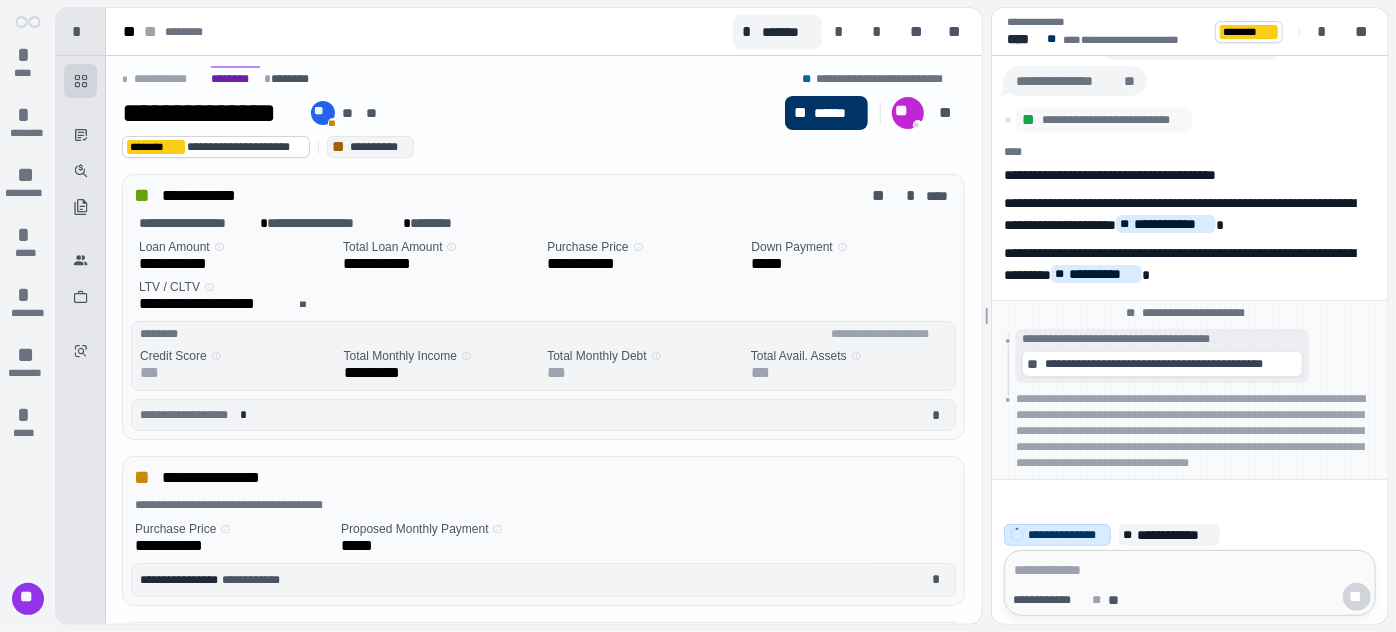 scroll, scrollTop: 0, scrollLeft: 0, axis: both 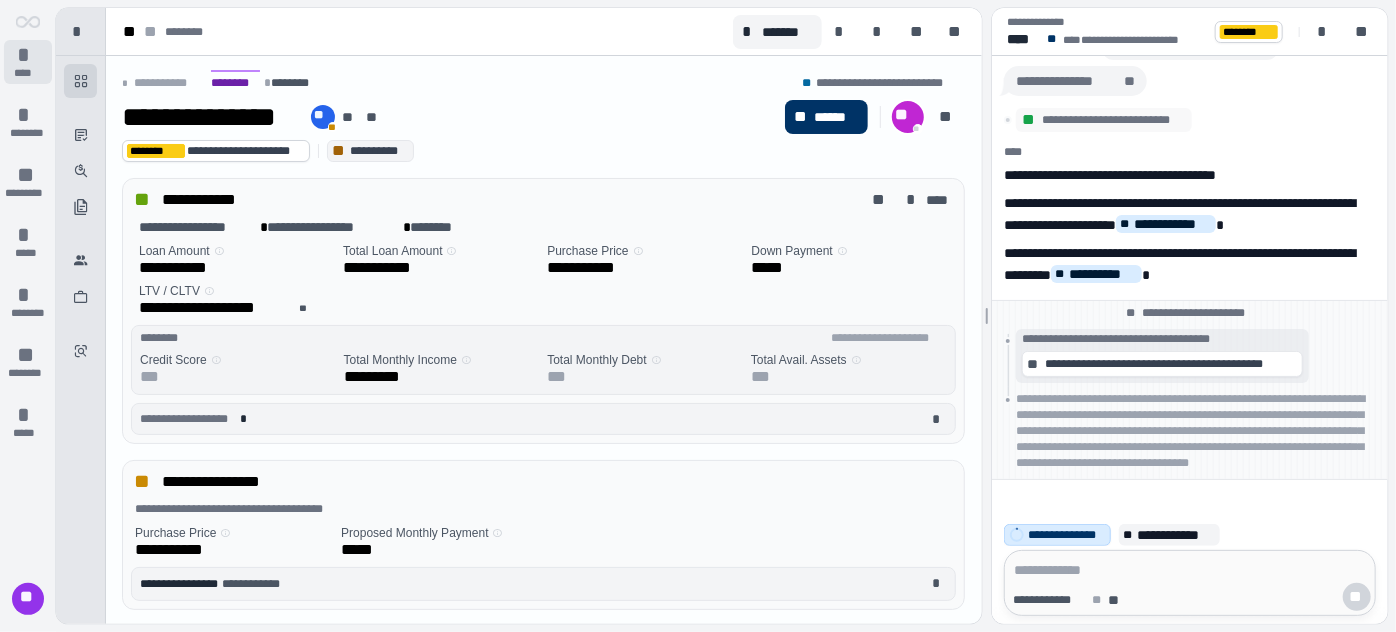 drag, startPoint x: 914, startPoint y: 114, endPoint x: 18, endPoint y: 56, distance: 897.87524 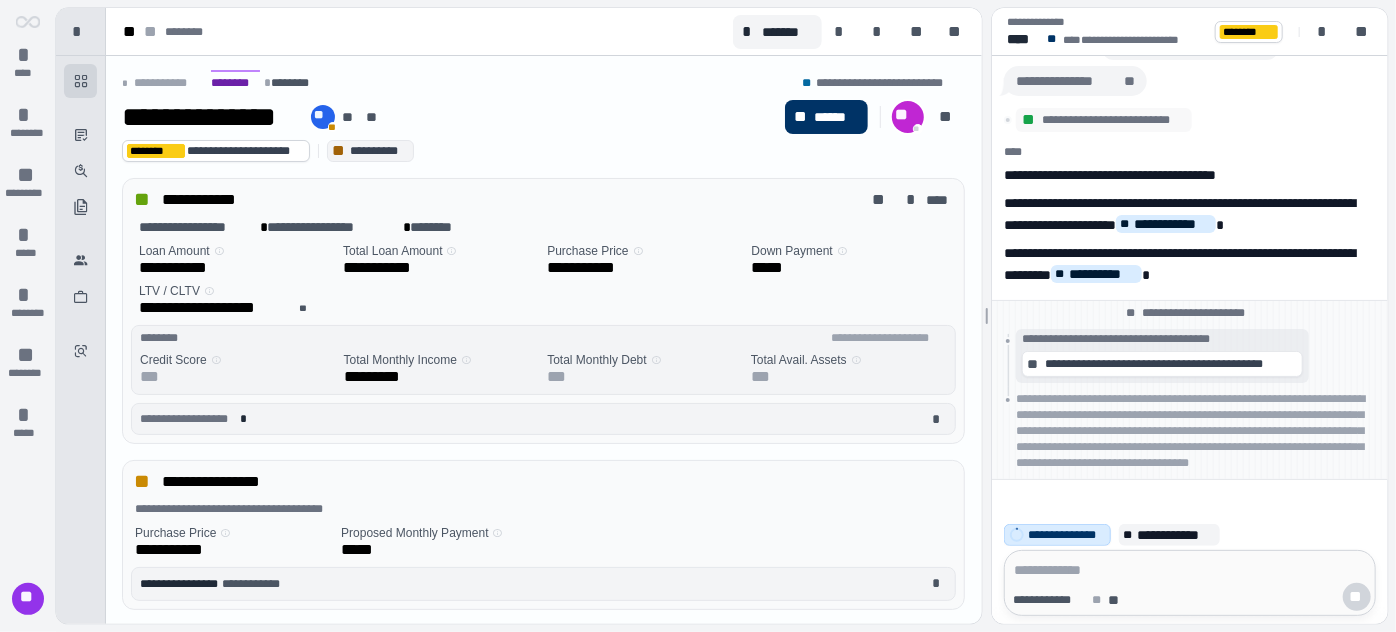 drag, startPoint x: 18, startPoint y: 56, endPoint x: 18, endPoint y: 465, distance: 409 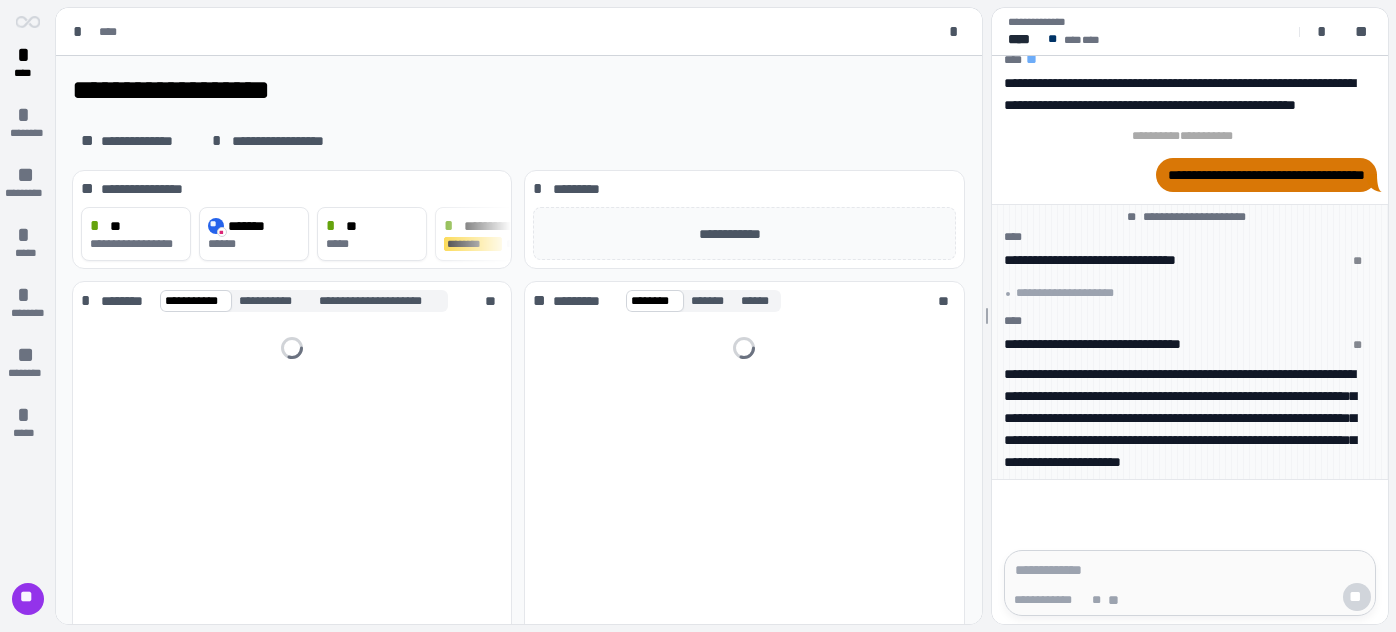 scroll, scrollTop: 0, scrollLeft: 0, axis: both 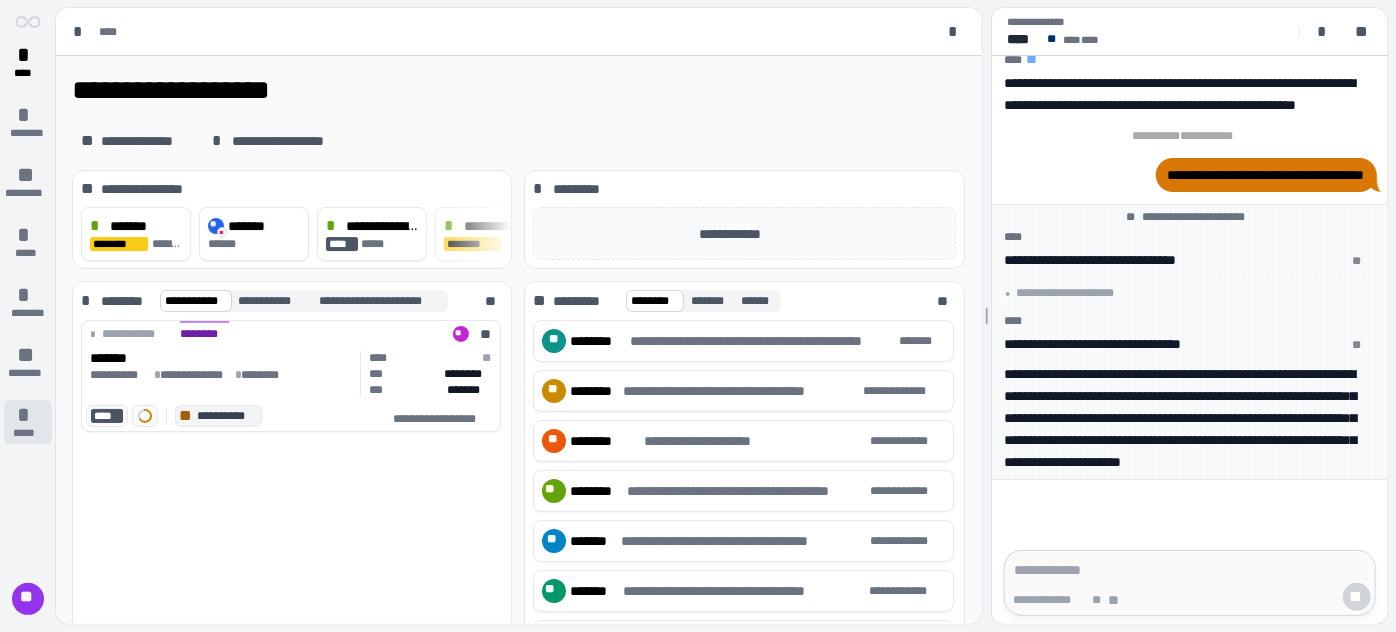 click on "* *****" at bounding box center (28, 422) 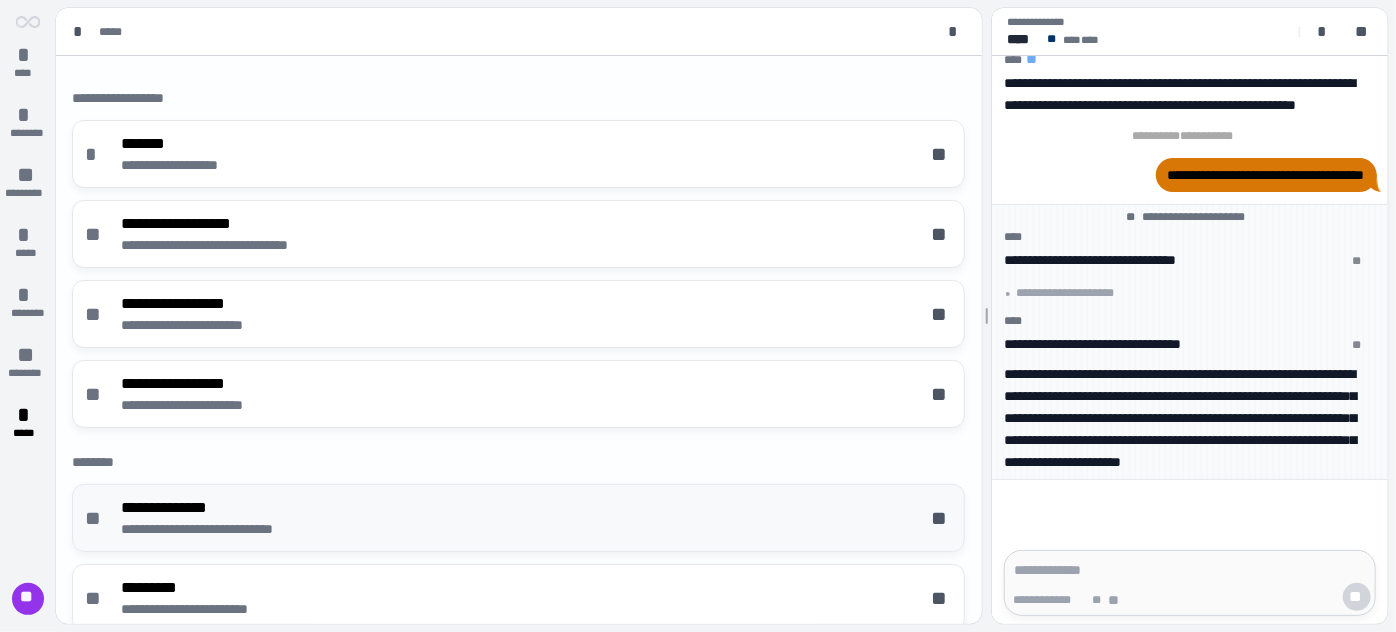 scroll, scrollTop: 182, scrollLeft: 0, axis: vertical 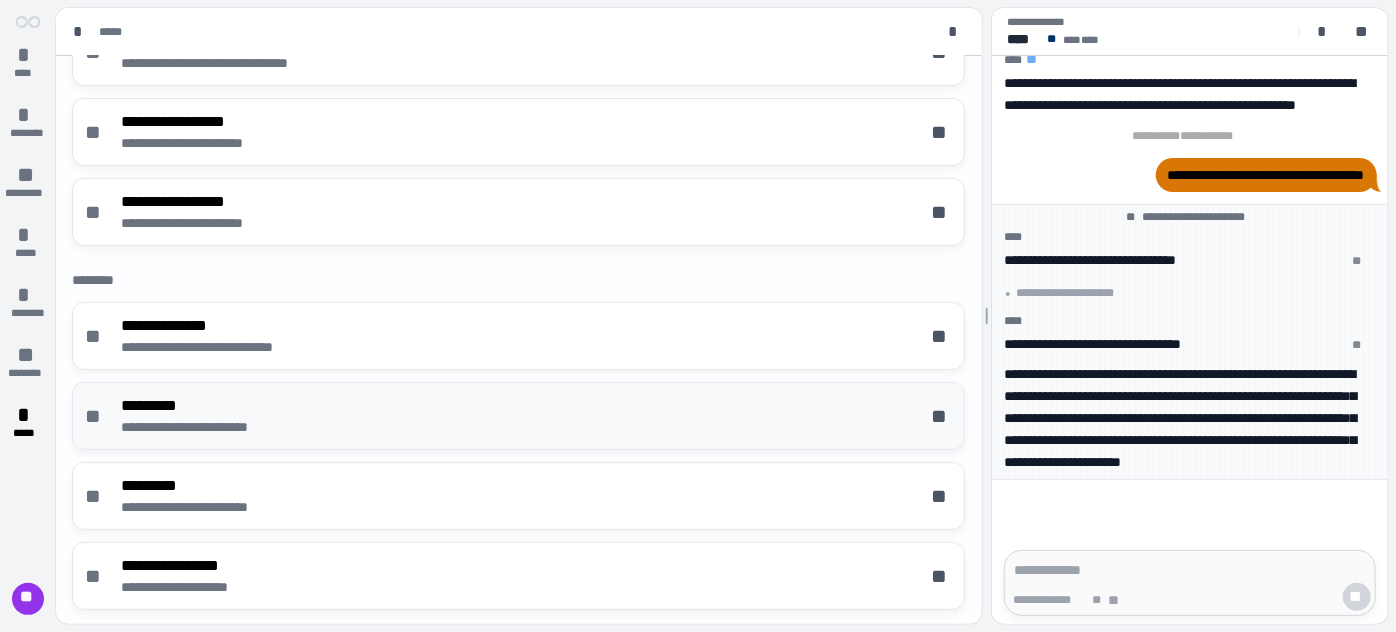 click on "**********" at bounding box center (211, 427) 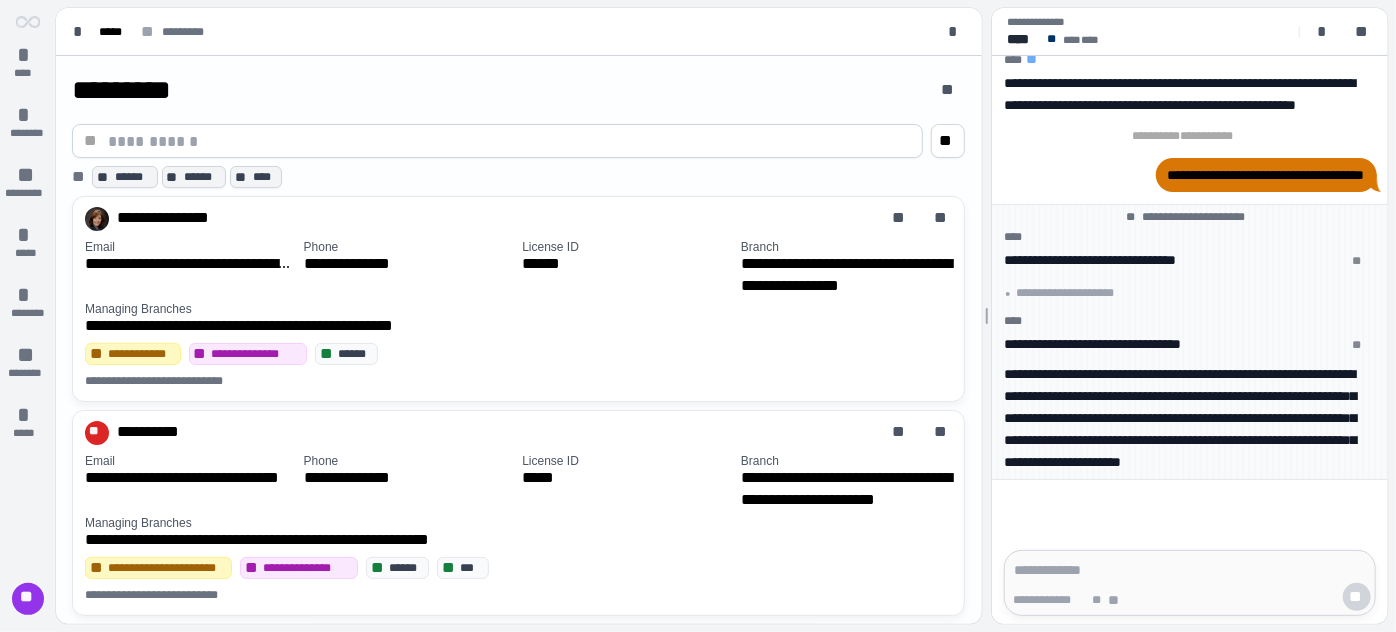 click at bounding box center [509, 141] 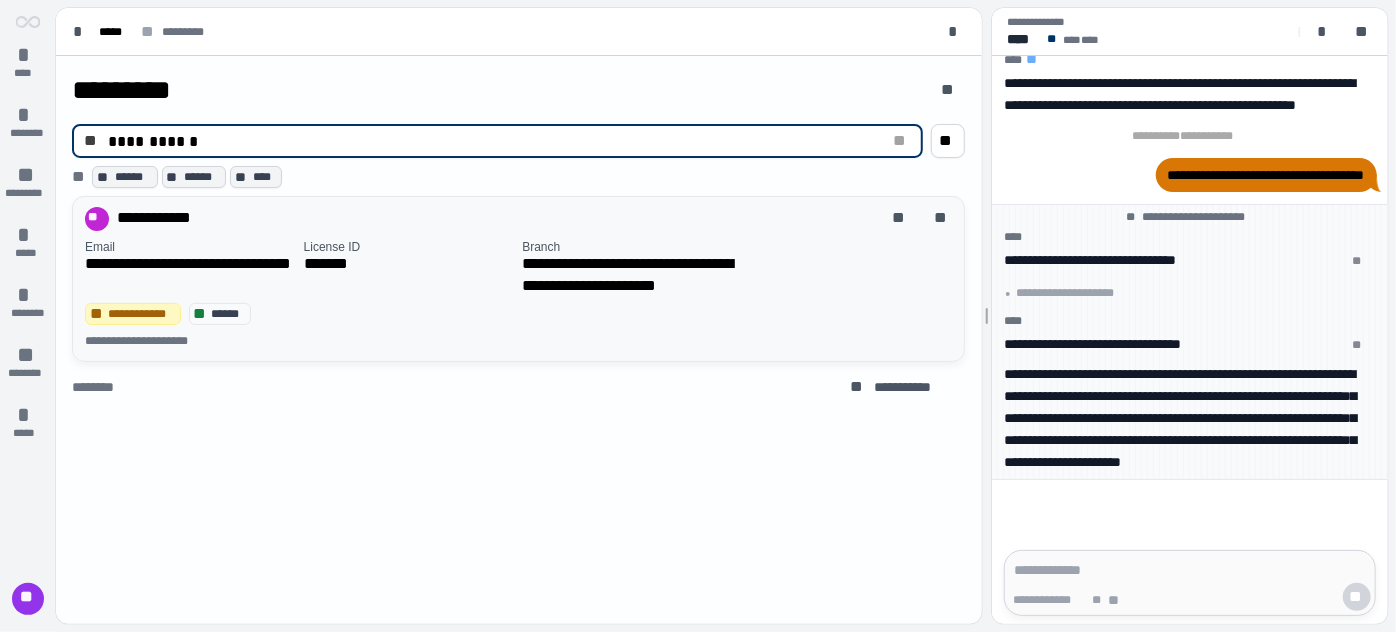 type on "**********" 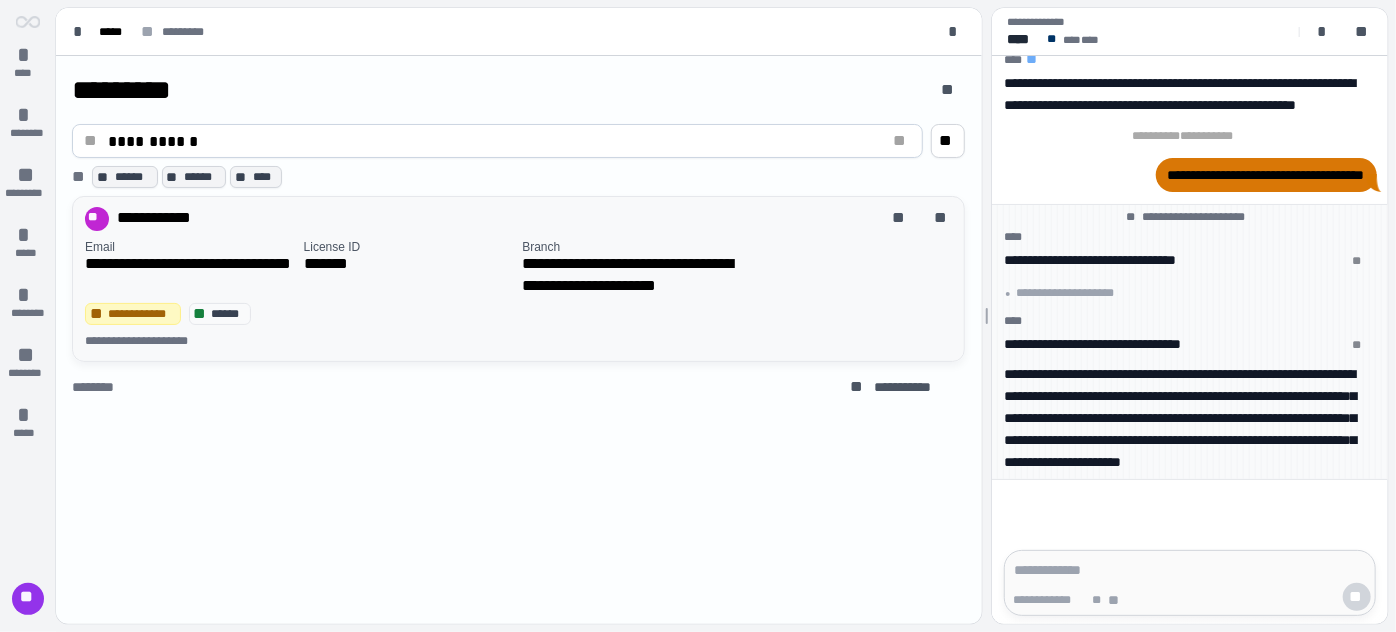 click on "License ID" at bounding box center (409, 247) 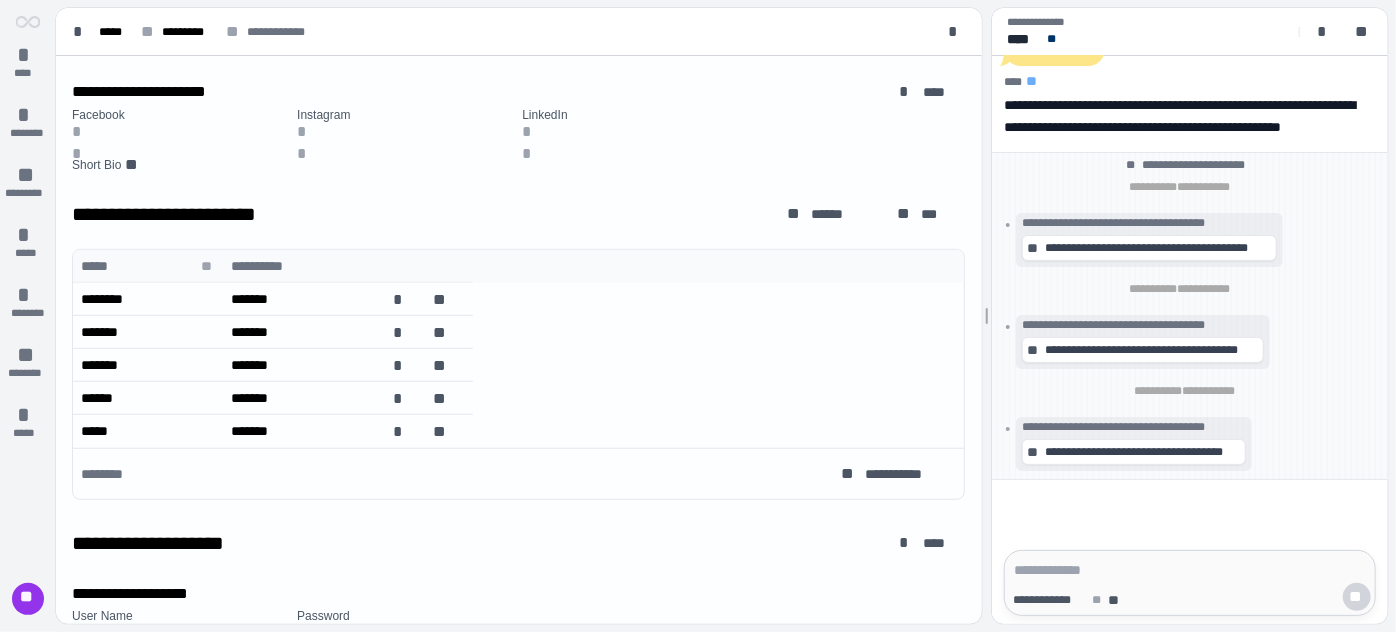 scroll, scrollTop: 535, scrollLeft: 0, axis: vertical 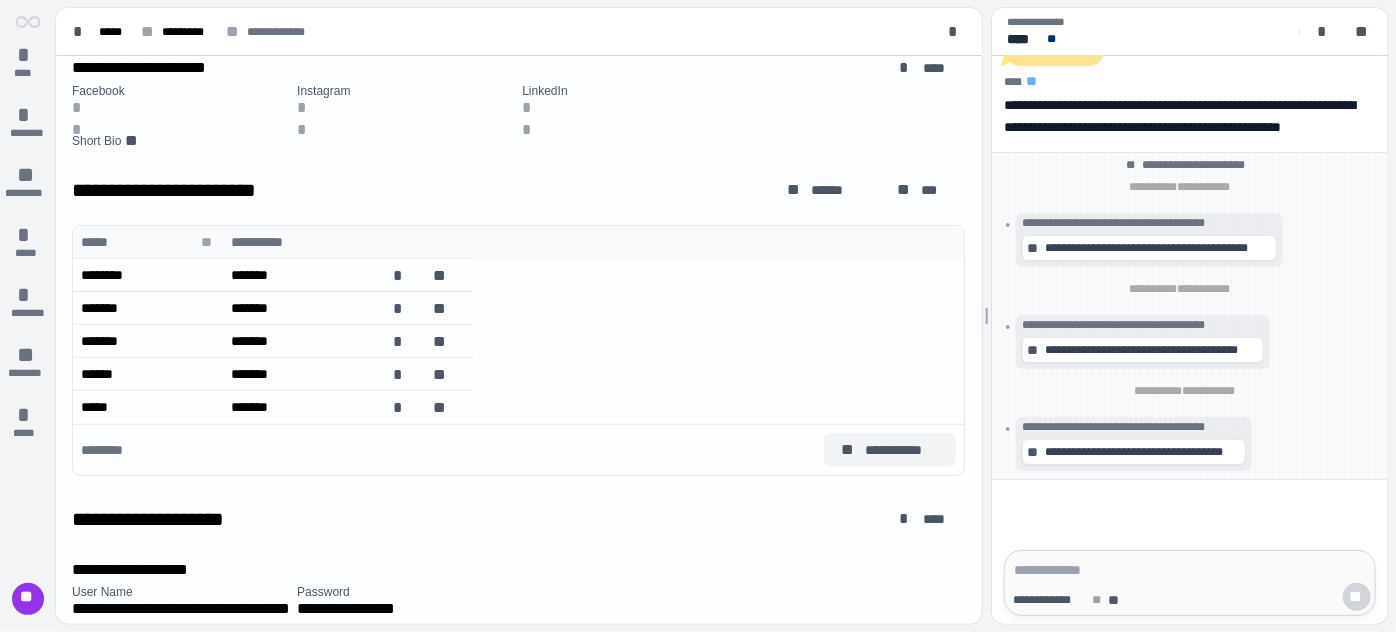click on "**********" at bounding box center [902, 450] 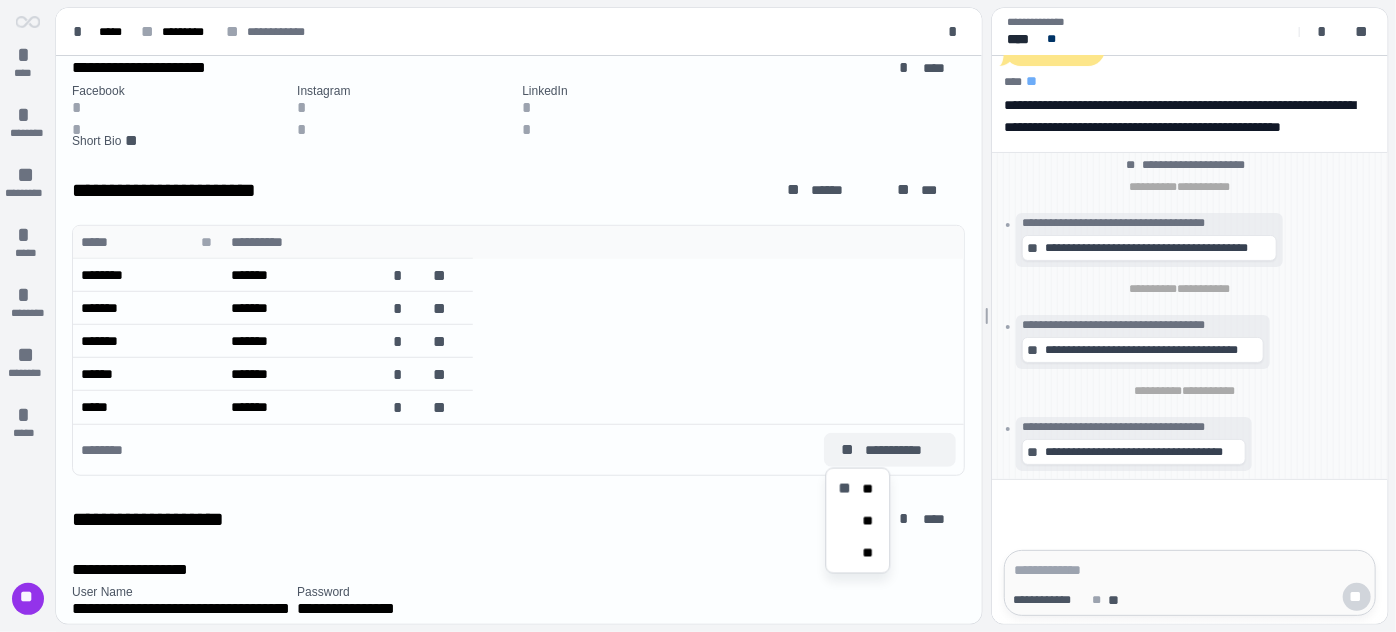 click on "**********" at bounding box center [518, 527] 